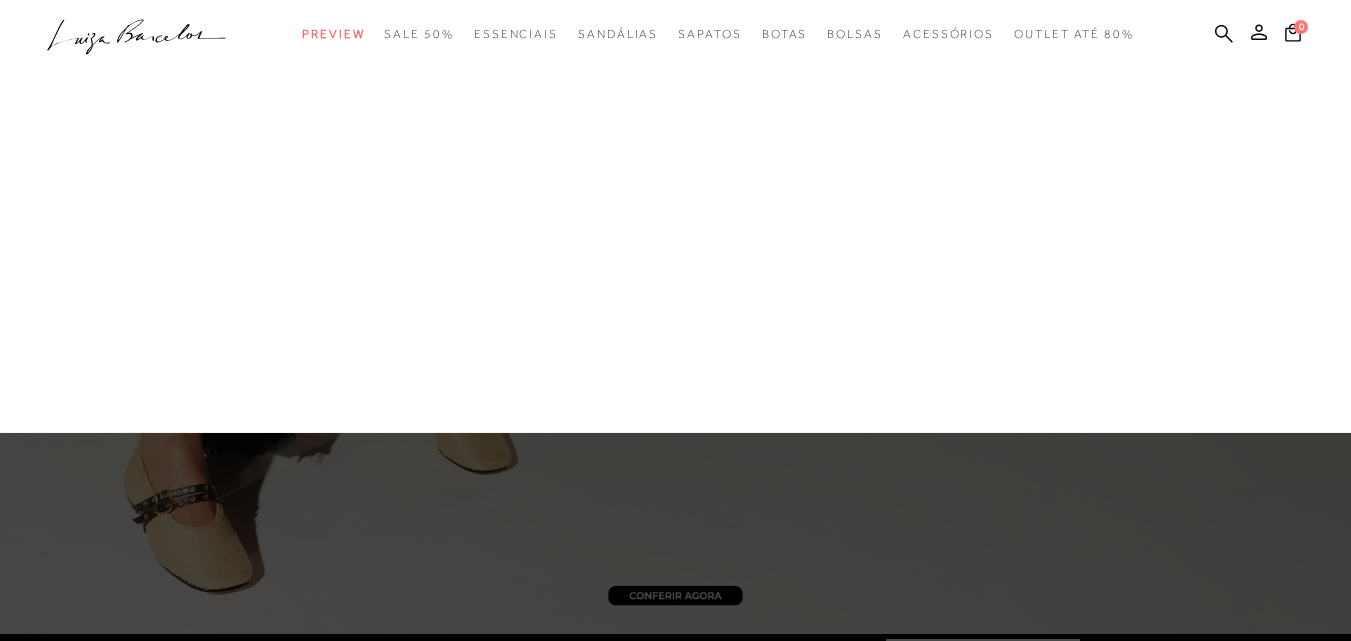scroll, scrollTop: 0, scrollLeft: 0, axis: both 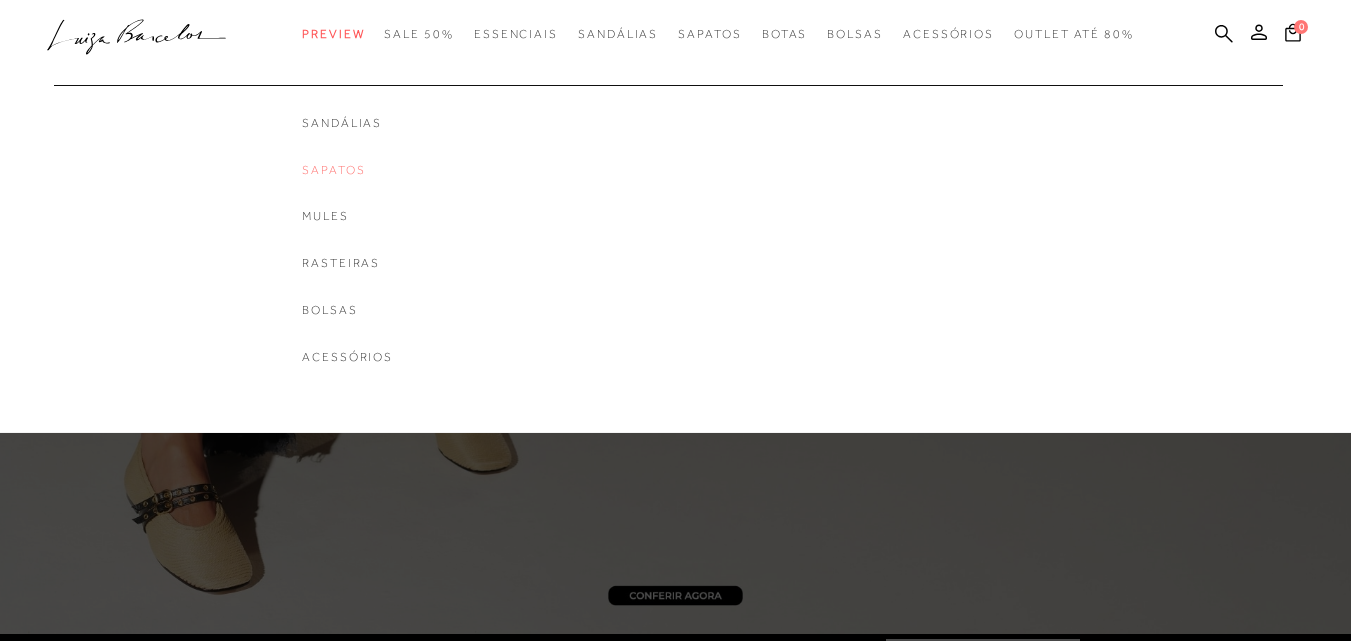 click on "Sapatos" at bounding box center (347, 170) 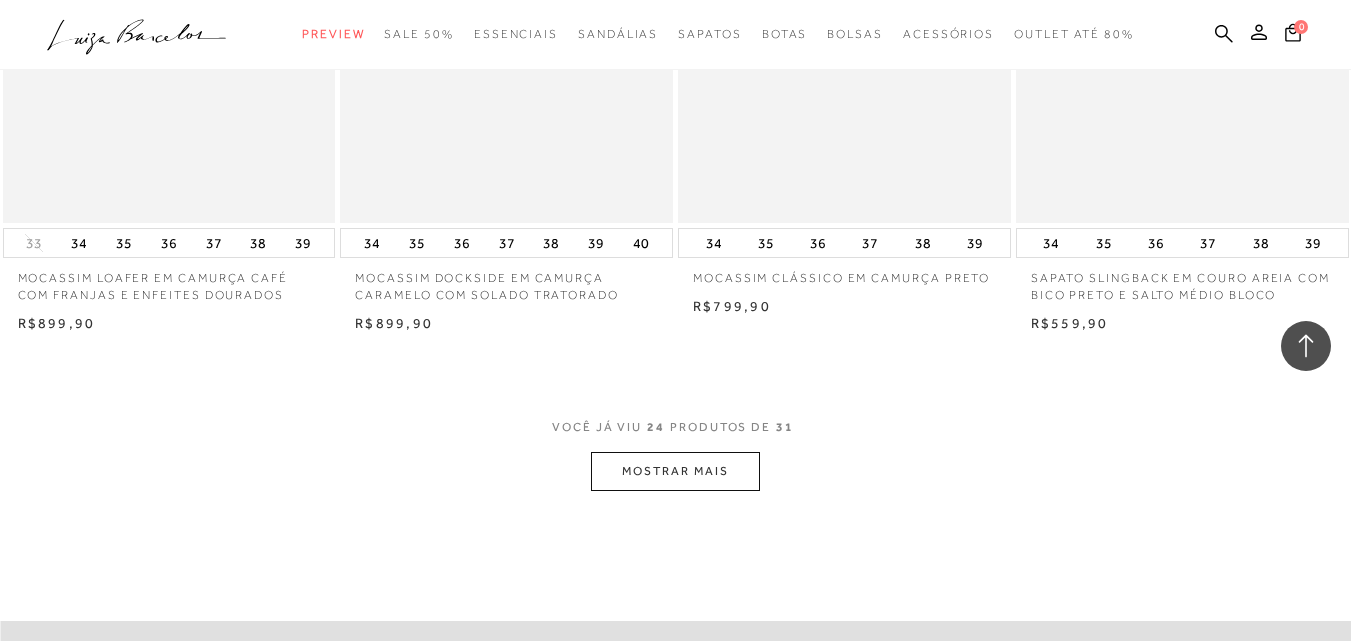 scroll, scrollTop: 3500, scrollLeft: 0, axis: vertical 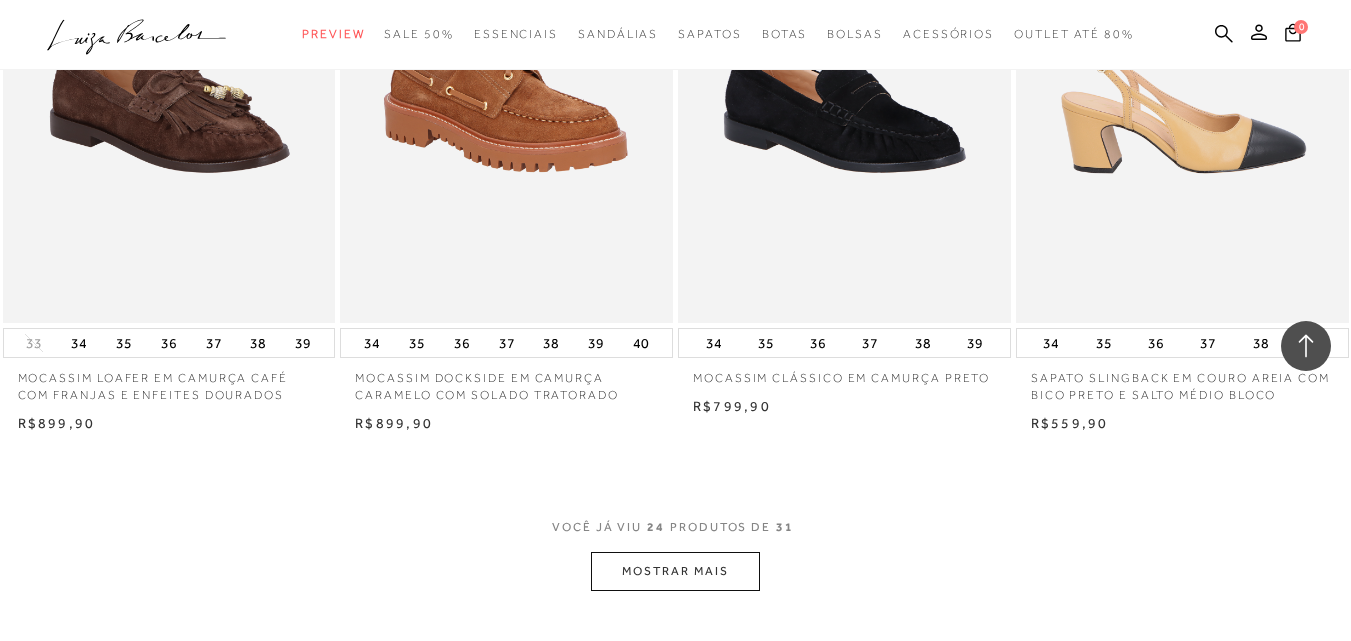 click at bounding box center [1183, 73] 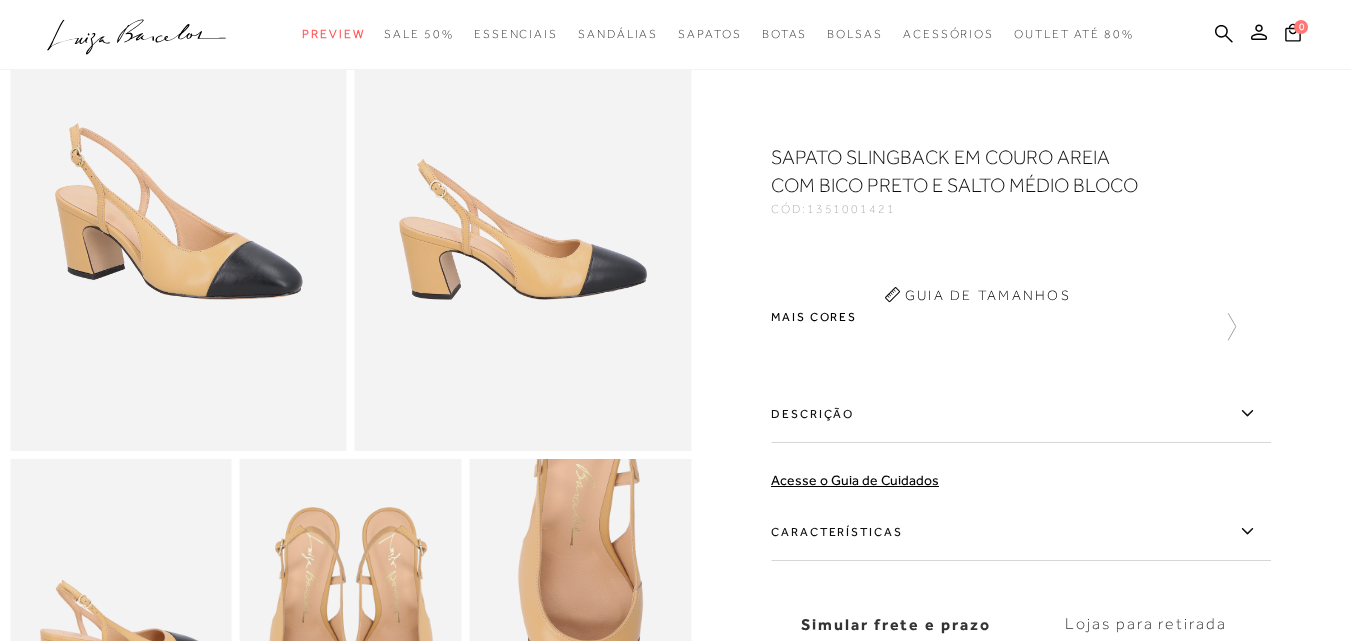 scroll, scrollTop: 0, scrollLeft: 0, axis: both 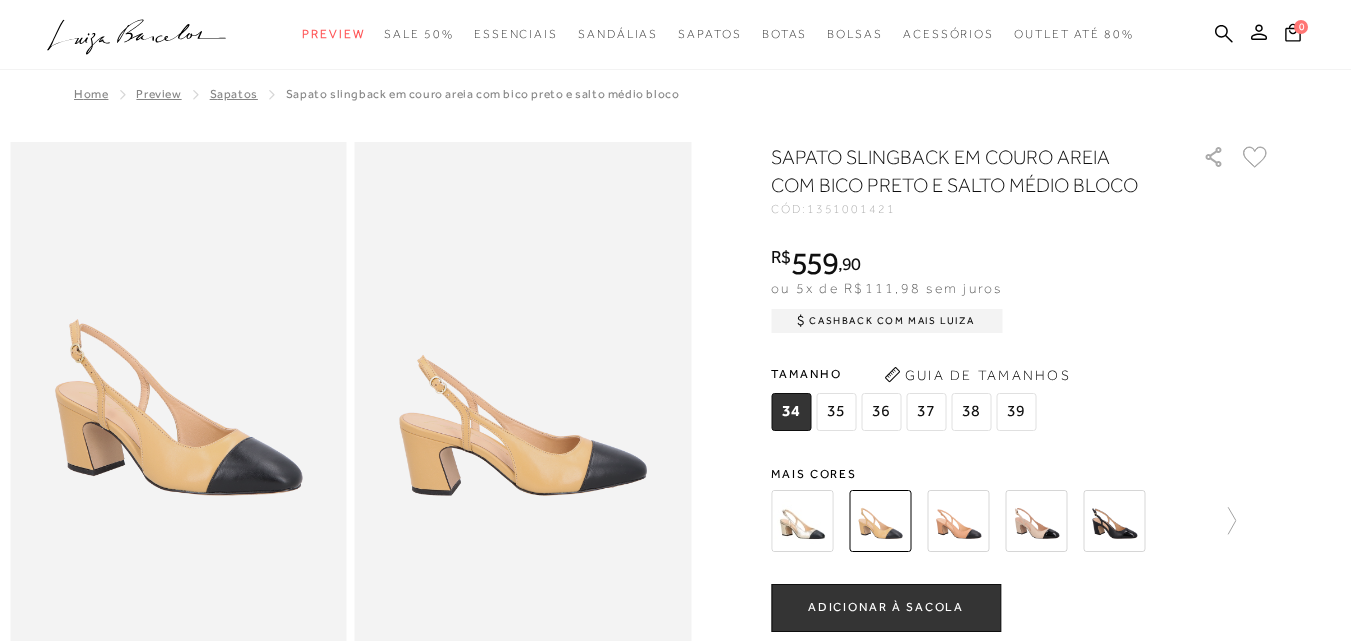 click at bounding box center (958, 521) 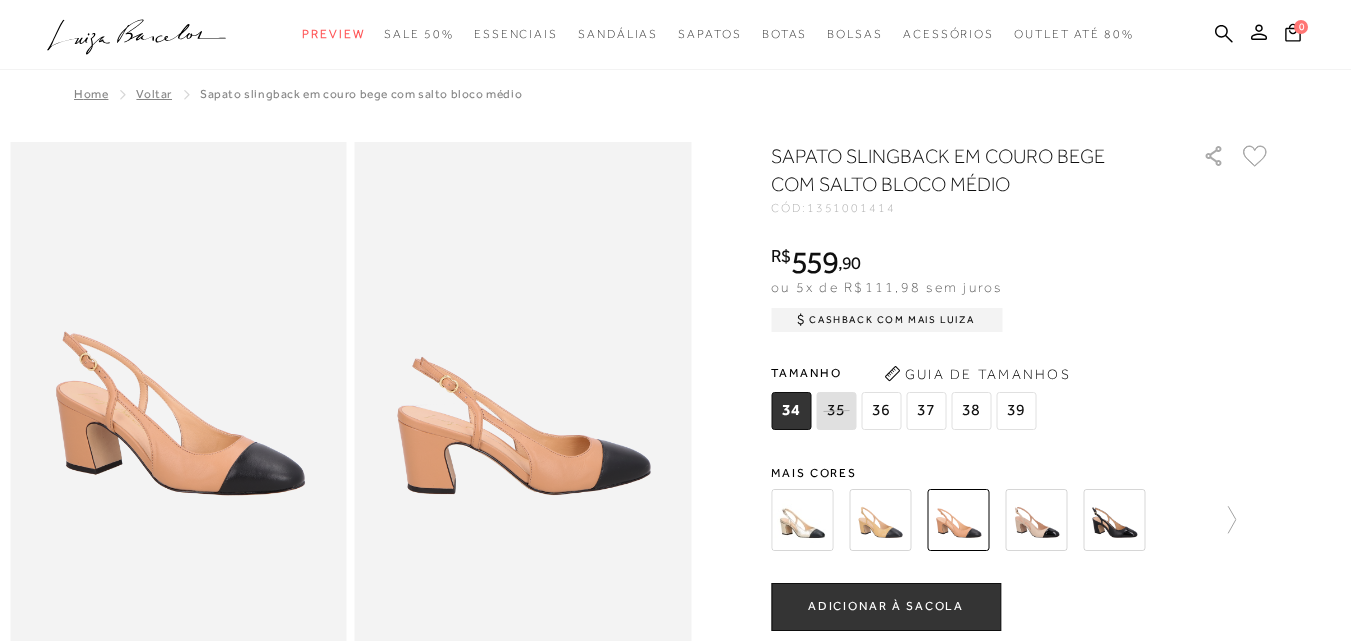 click at bounding box center [1036, 520] 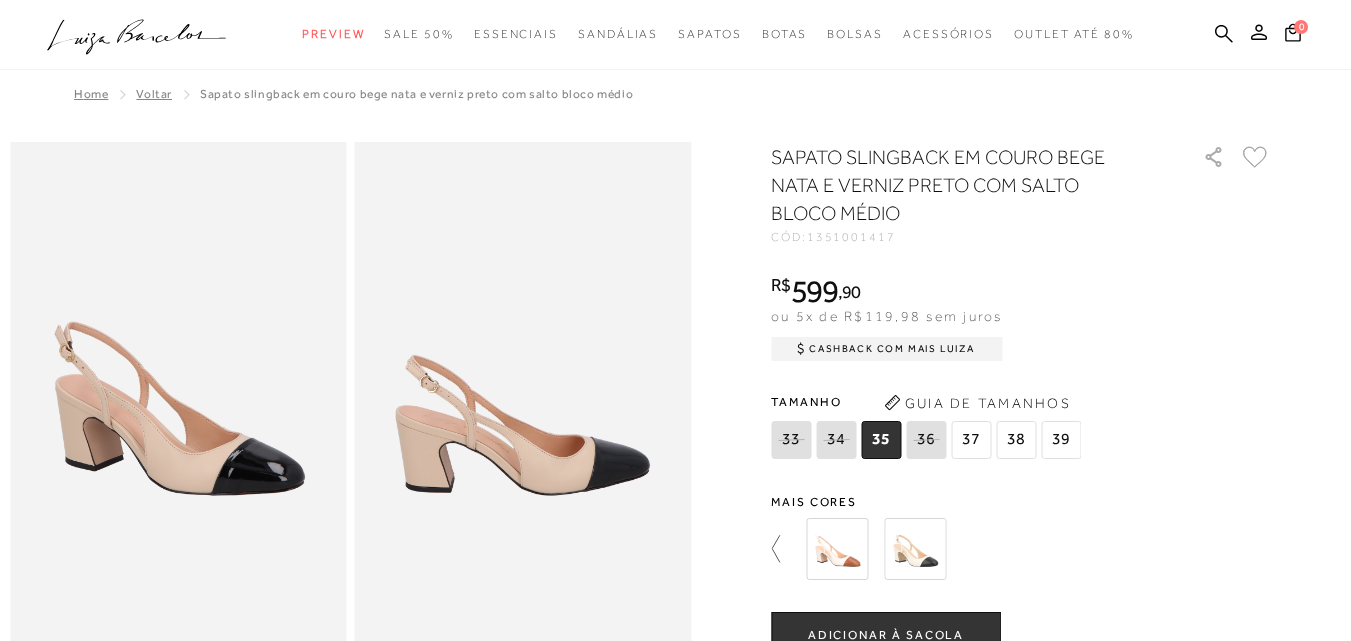 click 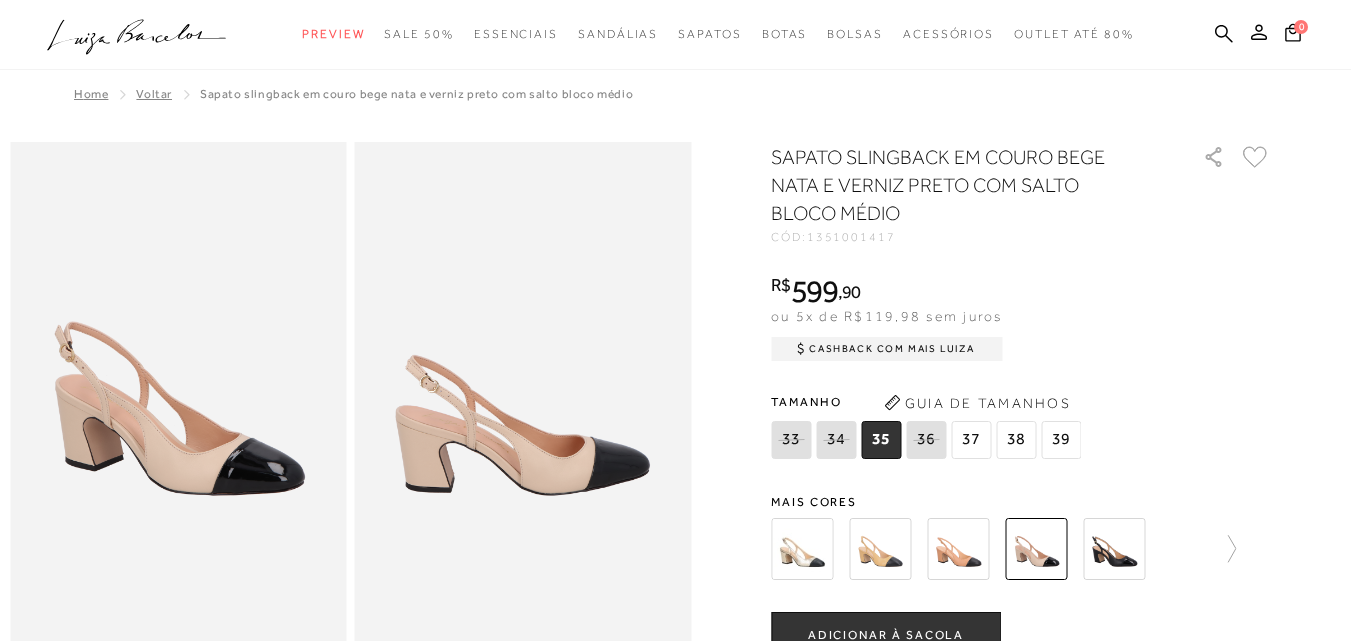 click at bounding box center [958, 549] 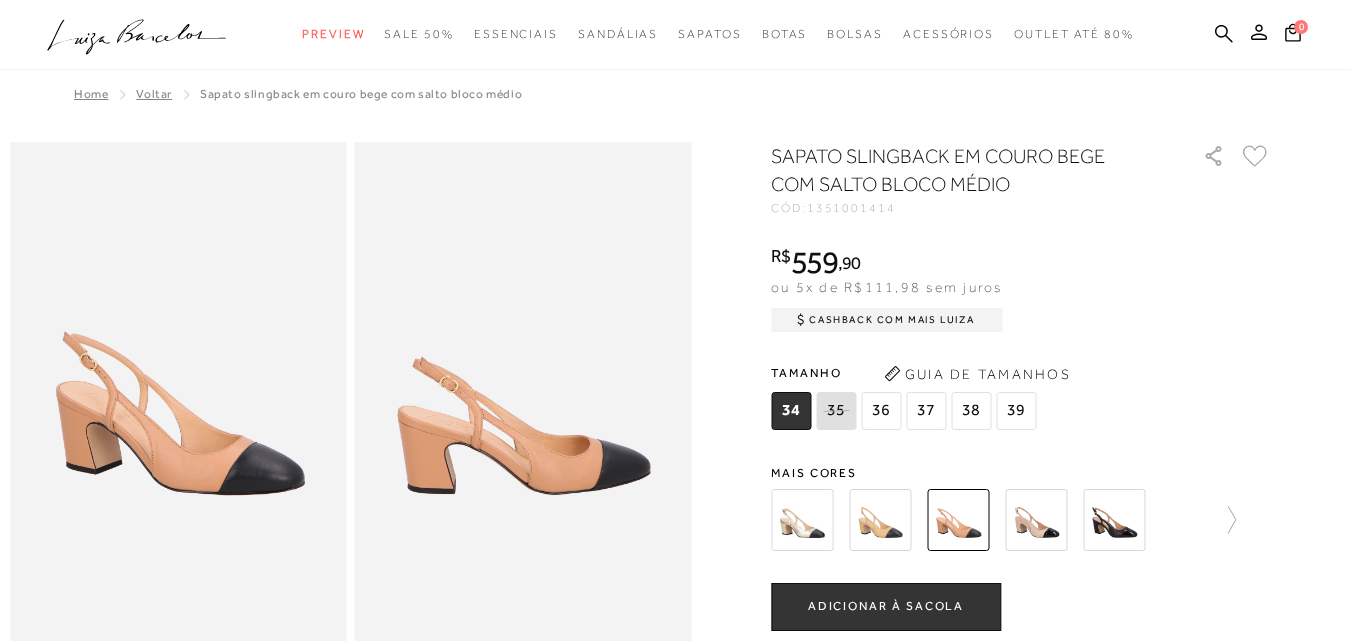 click on "37" at bounding box center [926, 411] 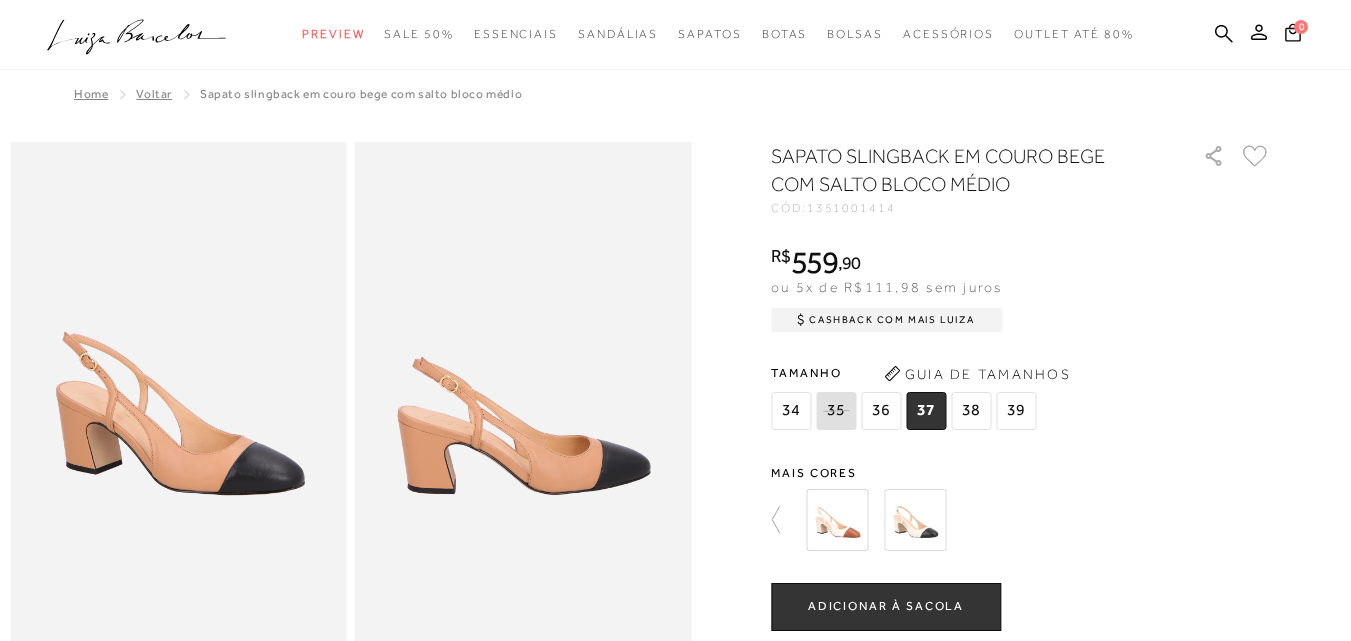 click on "ADICIONAR À SACOLA" at bounding box center (886, 606) 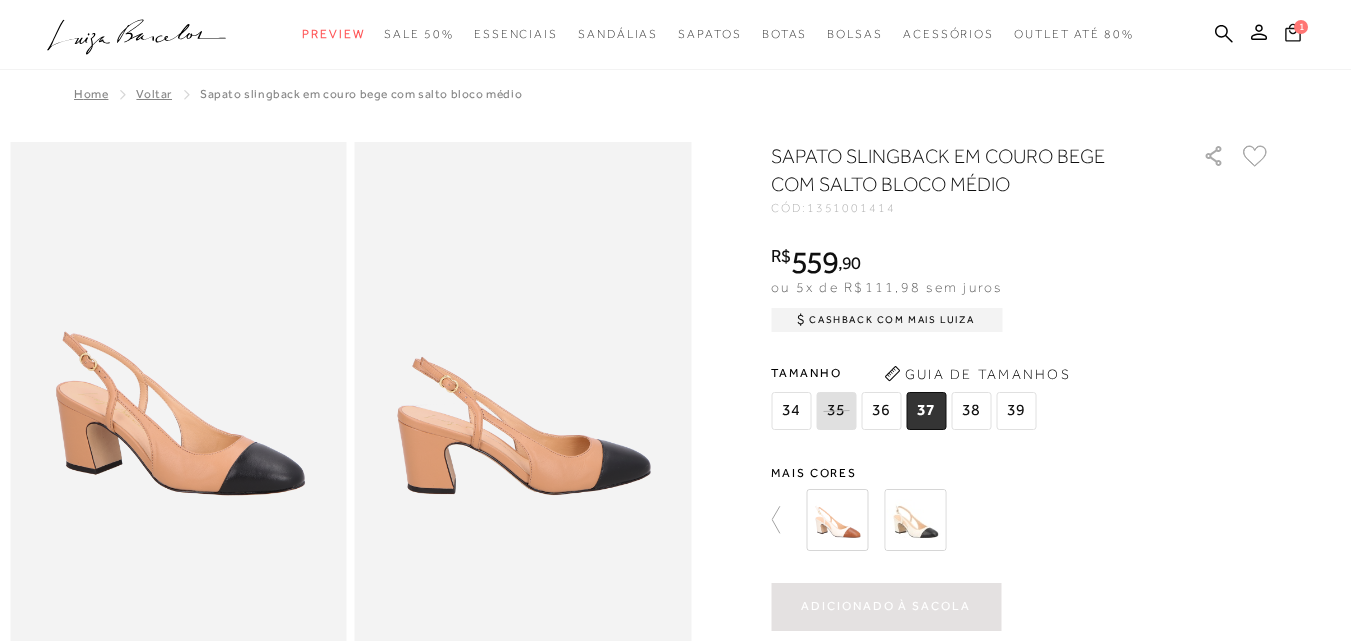 click on "1" at bounding box center (1301, 25) 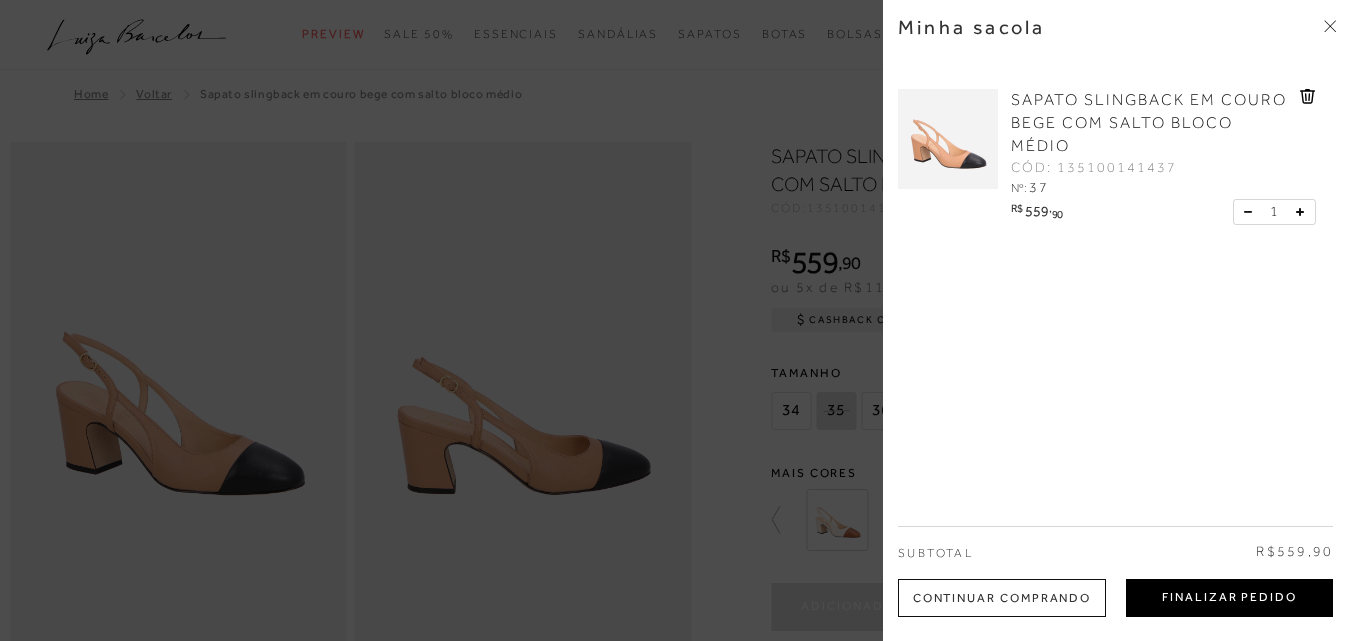 drag, startPoint x: 1202, startPoint y: 600, endPoint x: 1358, endPoint y: 475, distance: 199.90248 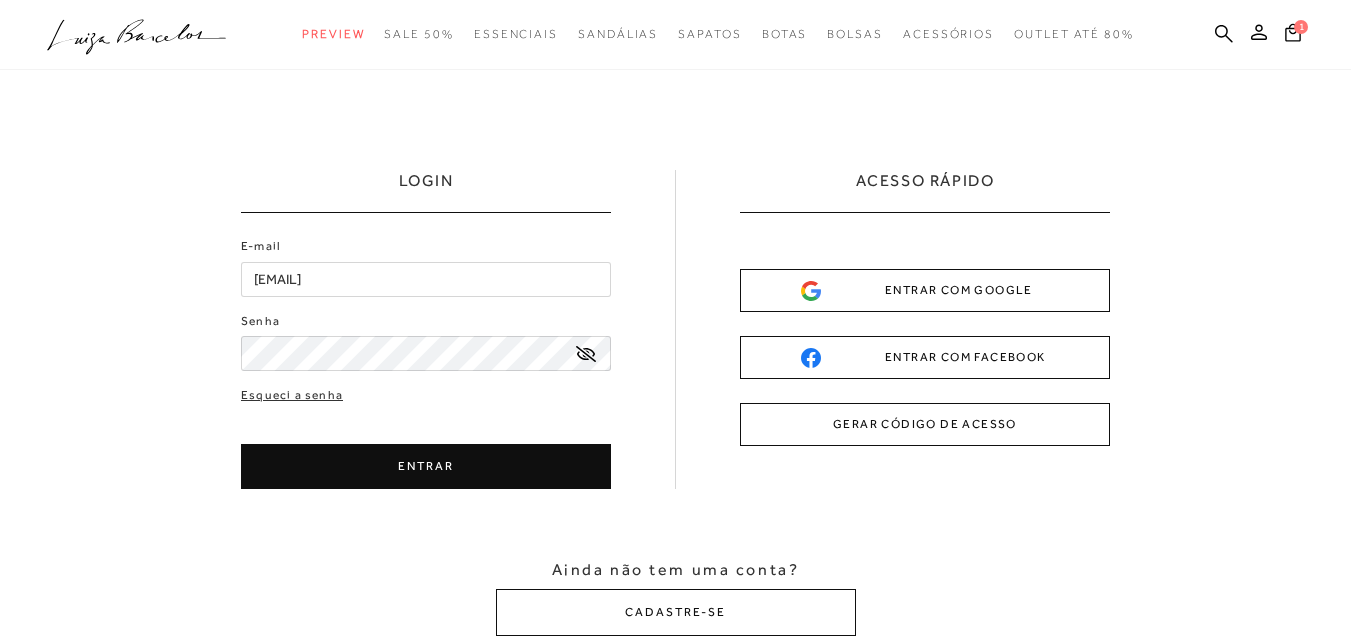 scroll, scrollTop: 0, scrollLeft: 0, axis: both 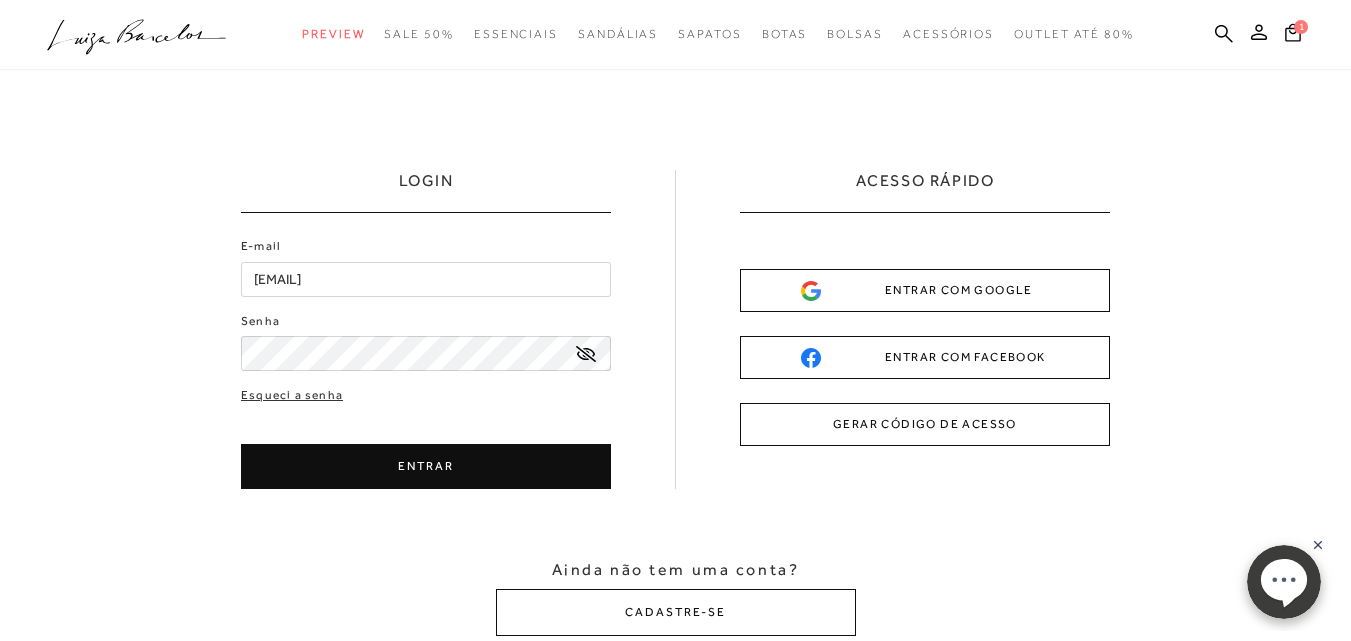 click on "Esqueci a senha
ENTRAR
CADASTRE-SE" at bounding box center [426, 437] 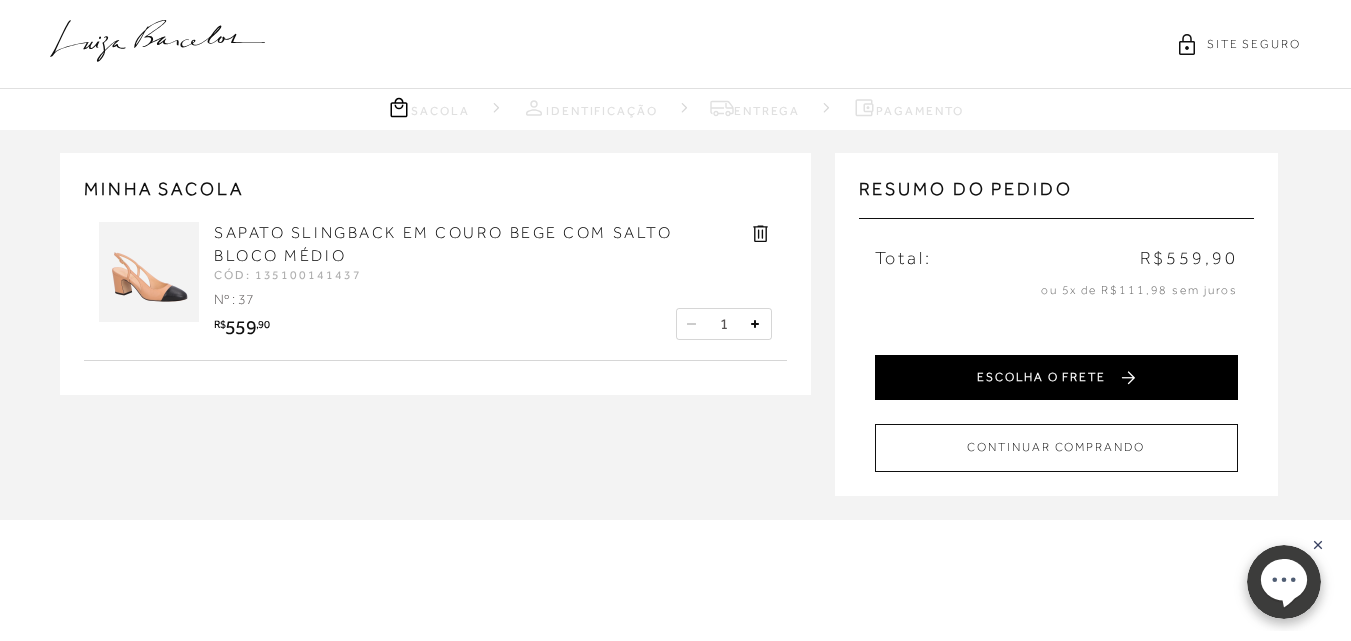 click on "ESCOLHA O FRETE" at bounding box center [1056, 377] 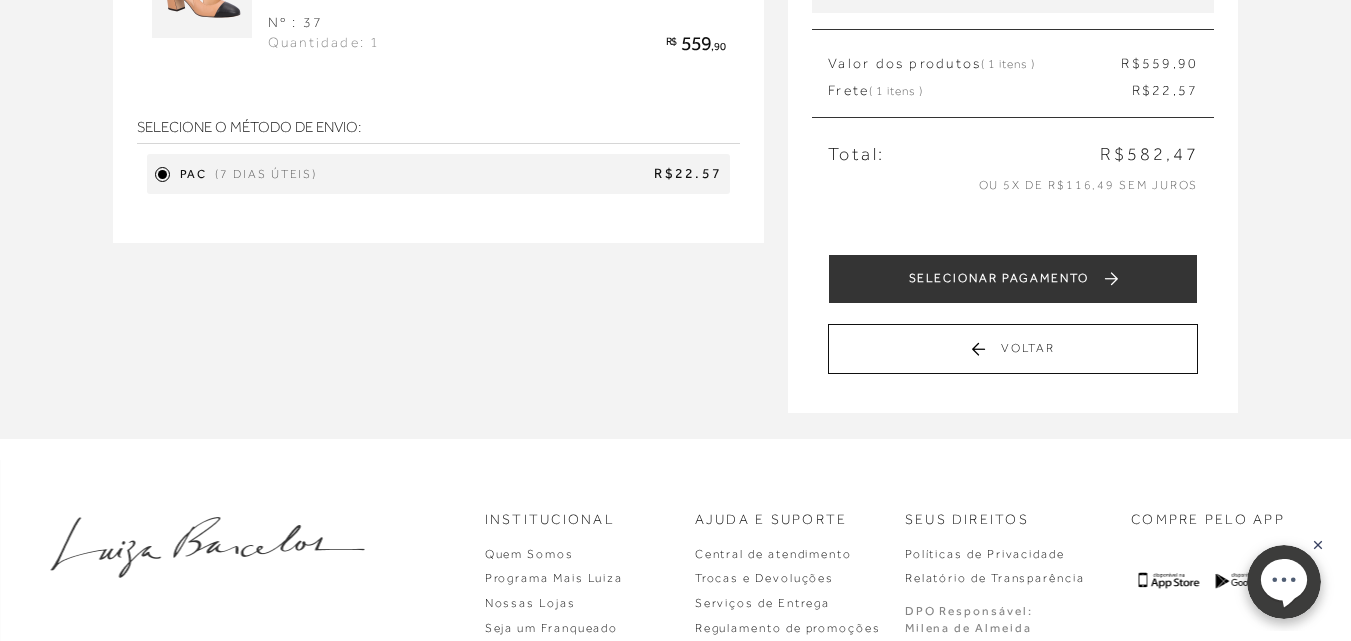 scroll, scrollTop: 200, scrollLeft: 0, axis: vertical 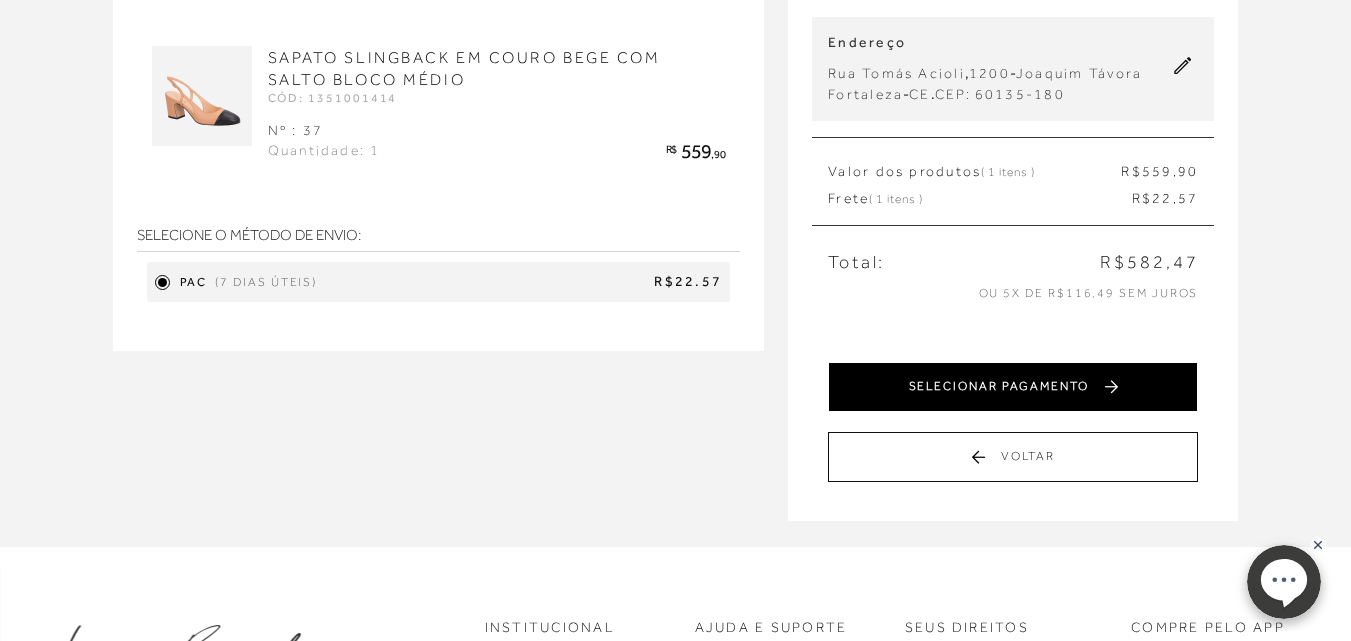 click on "SELECIONAR PAGAMENTO" at bounding box center (1013, 387) 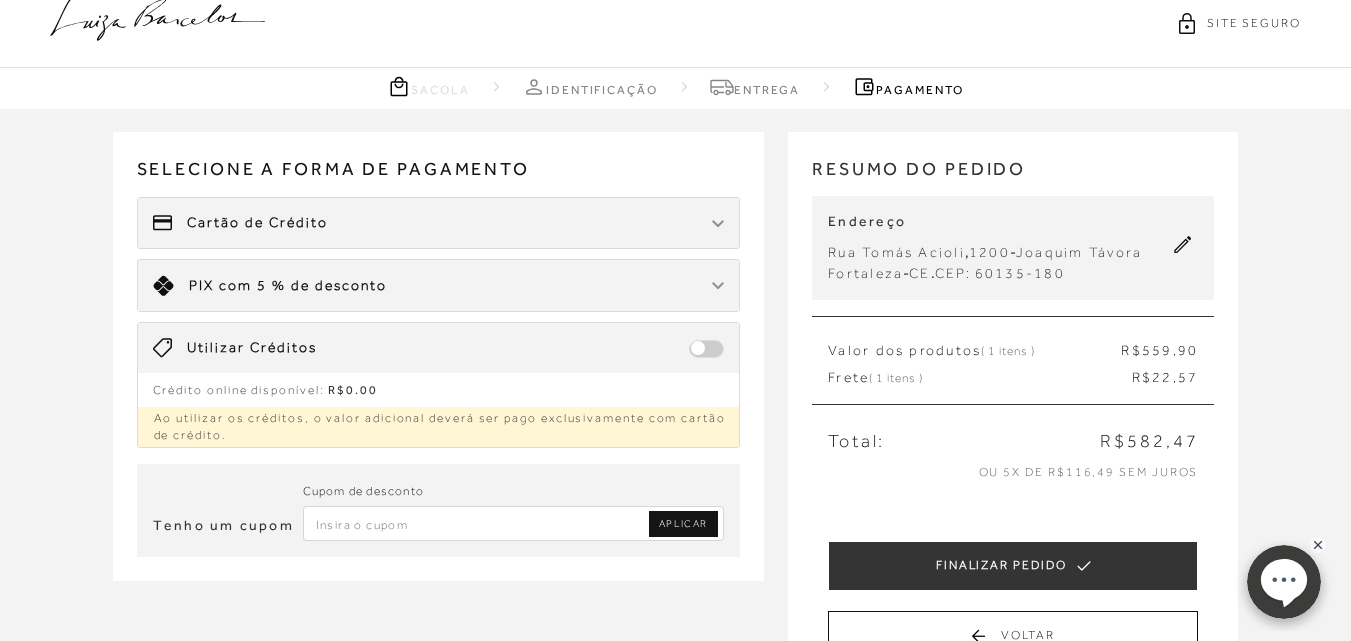scroll, scrollTop: 0, scrollLeft: 0, axis: both 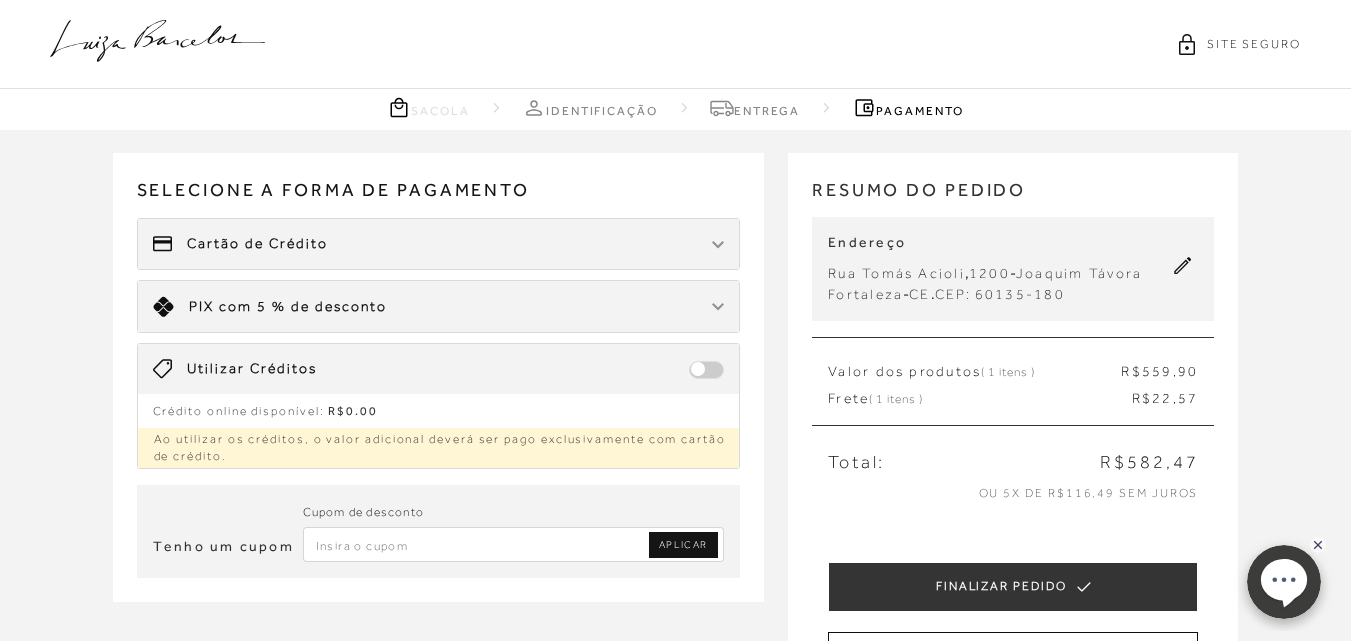 click on "Cartão de Crédito" at bounding box center (439, 244) 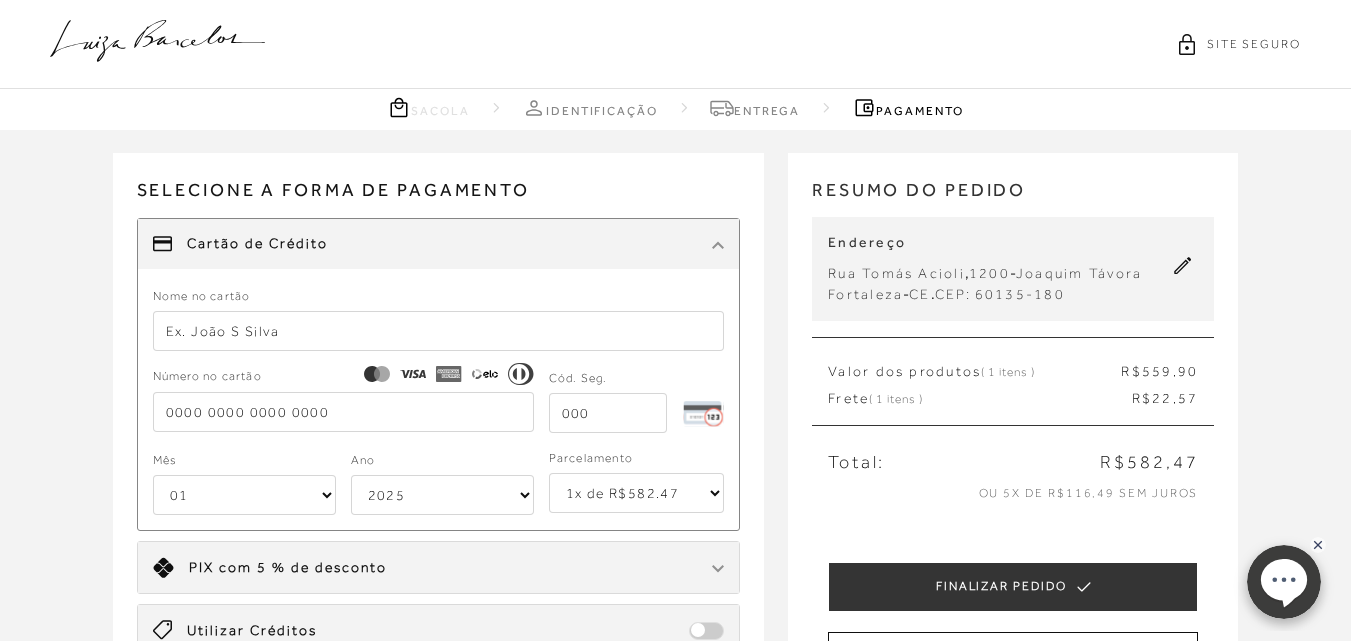 click on "Cartão de Crédito" at bounding box center [439, 244] 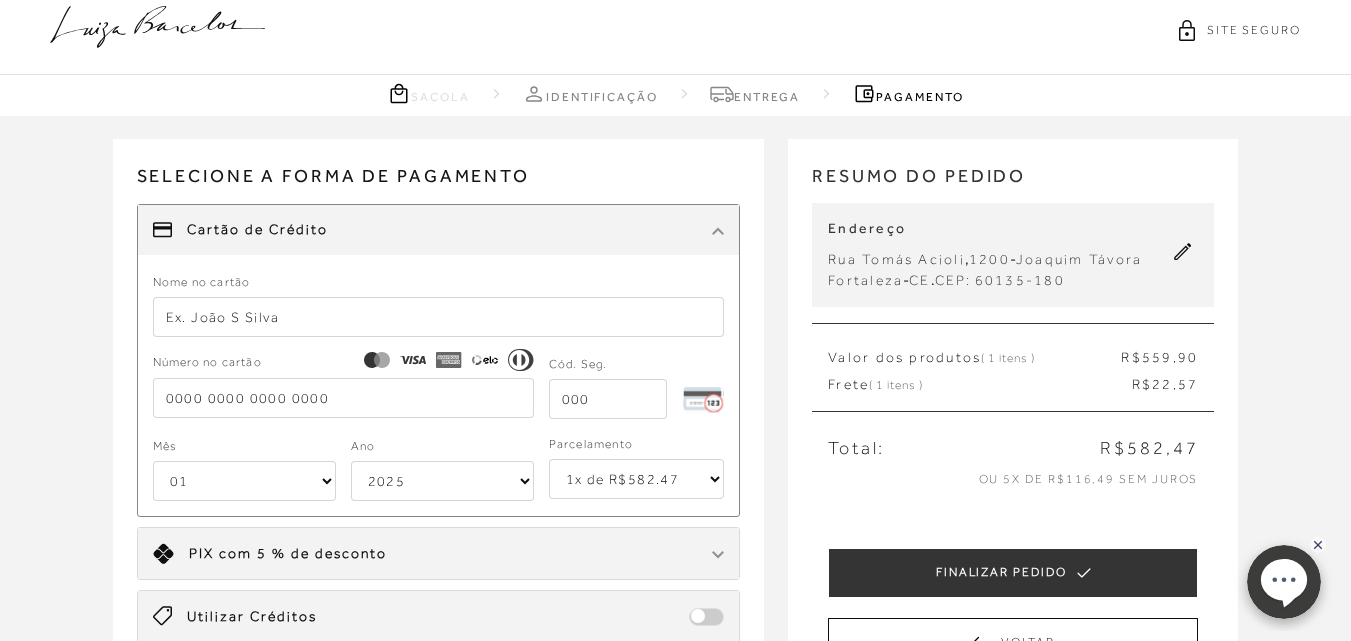 scroll, scrollTop: 200, scrollLeft: 0, axis: vertical 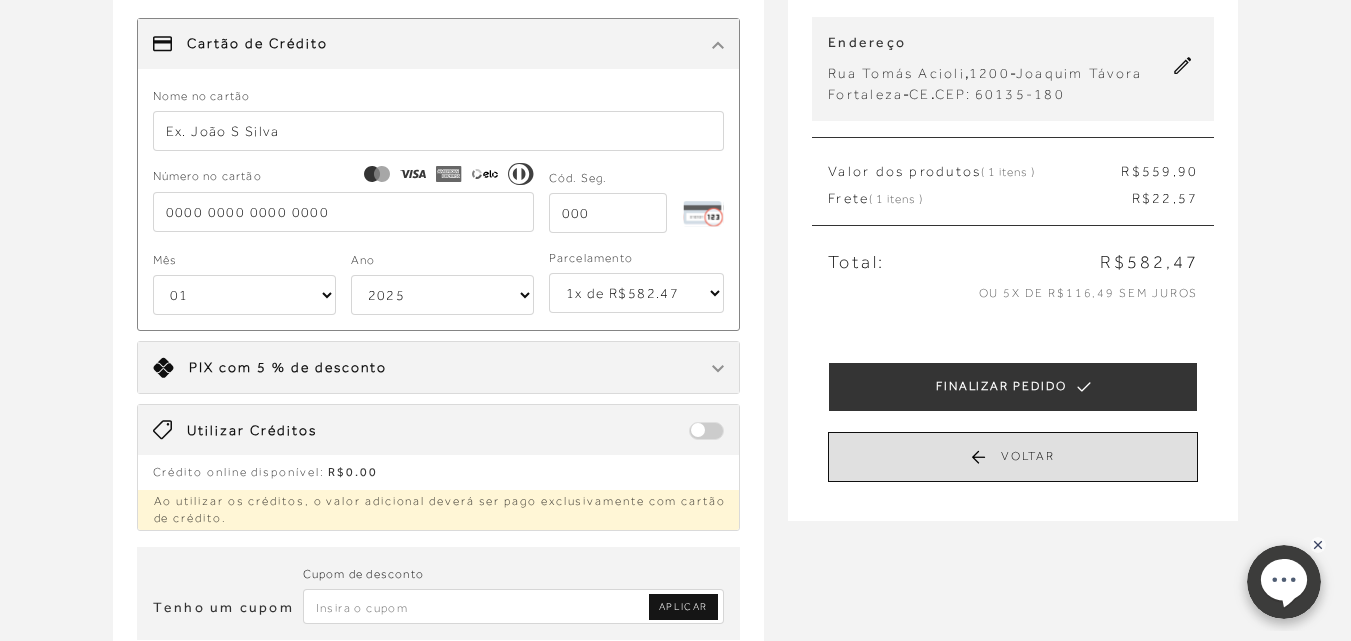 click on "Voltar" at bounding box center (1013, 457) 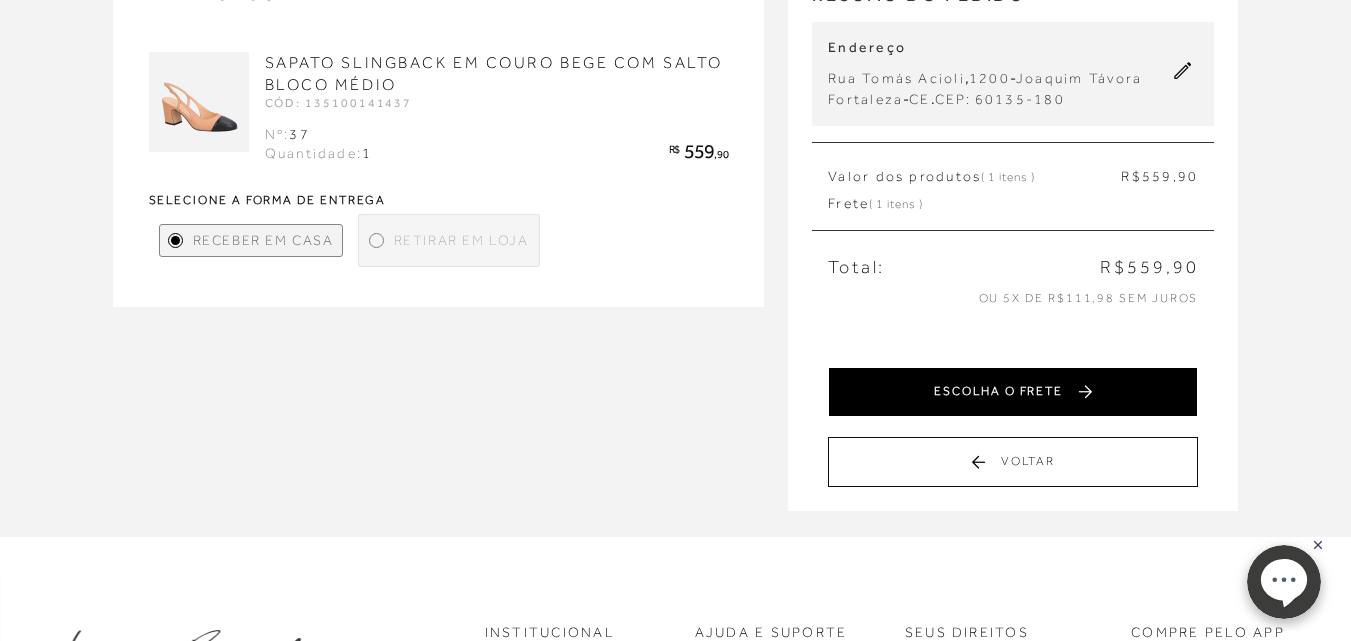 scroll, scrollTop: 200, scrollLeft: 0, axis: vertical 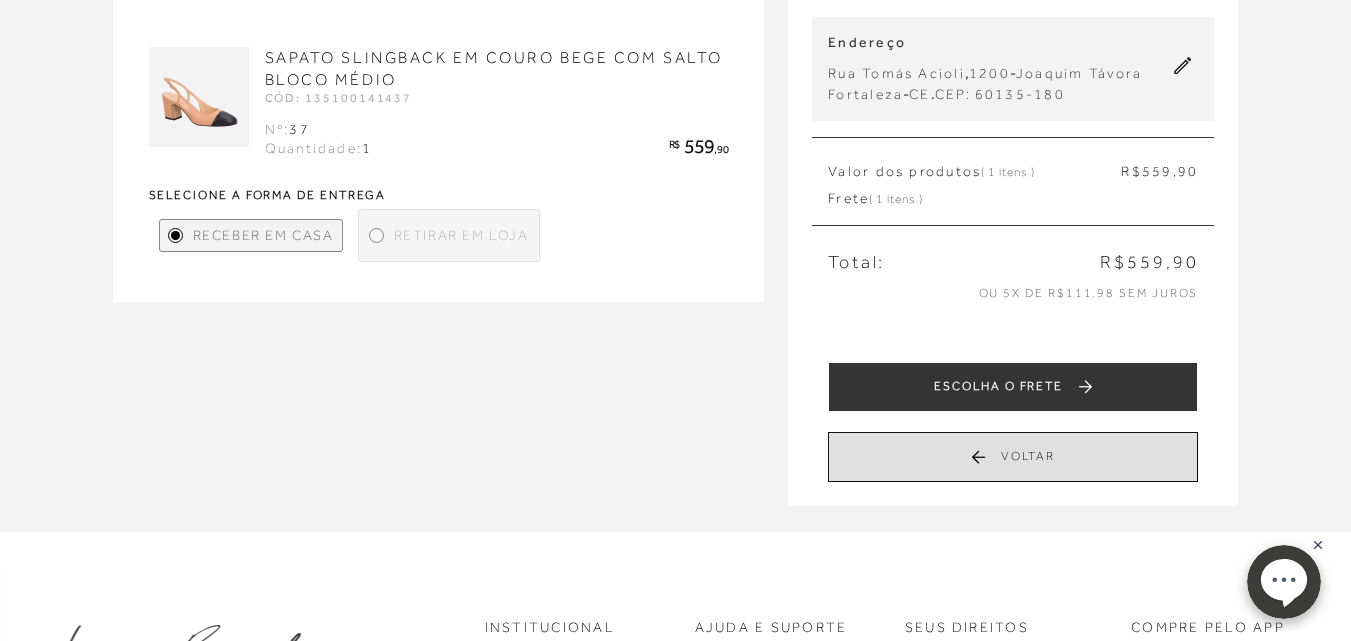 click on "Voltar" at bounding box center [1013, 457] 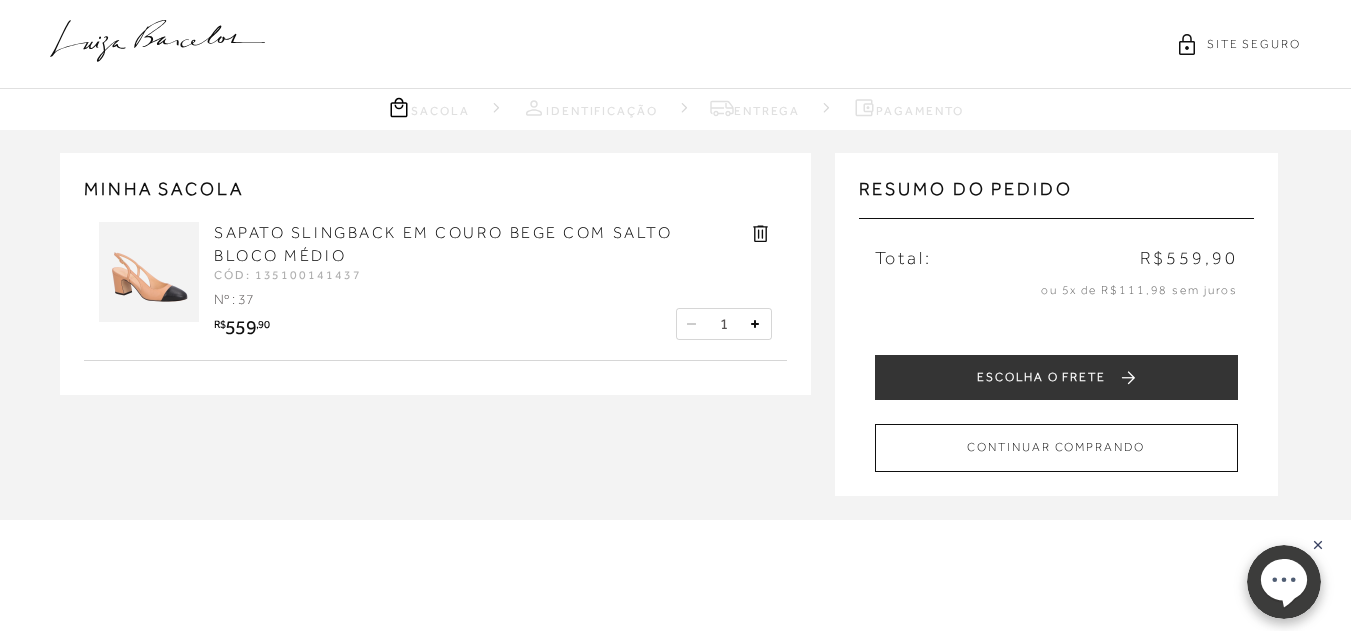 click on "Nº : XX R$ XXX , XX 1" at bounding box center [435, 269] 